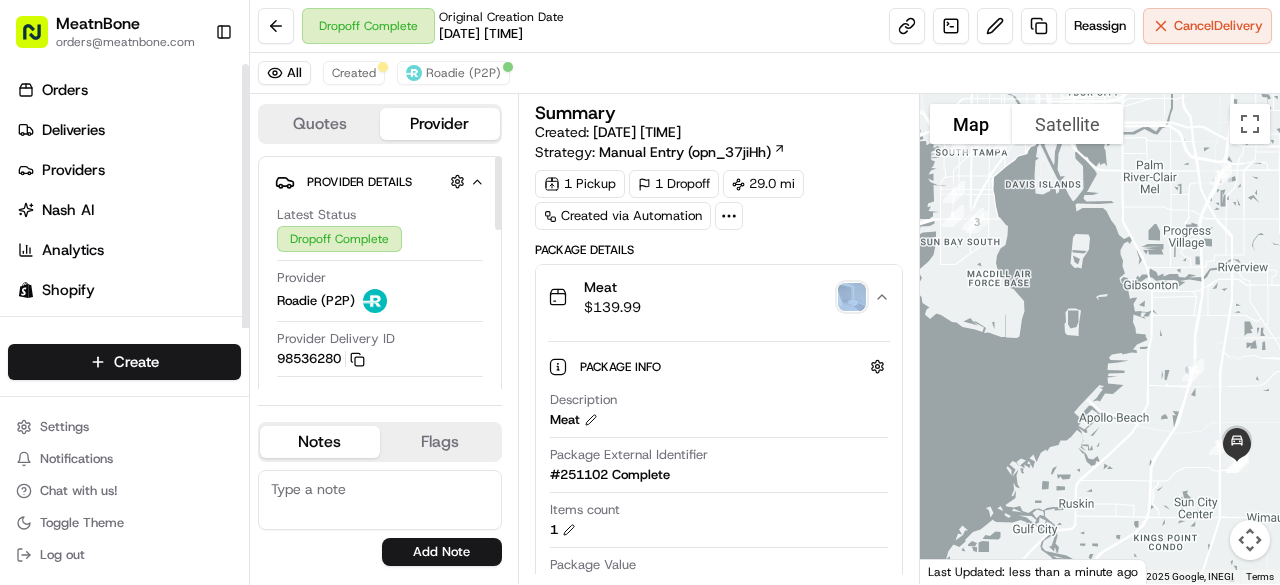 scroll, scrollTop: 0, scrollLeft: 0, axis: both 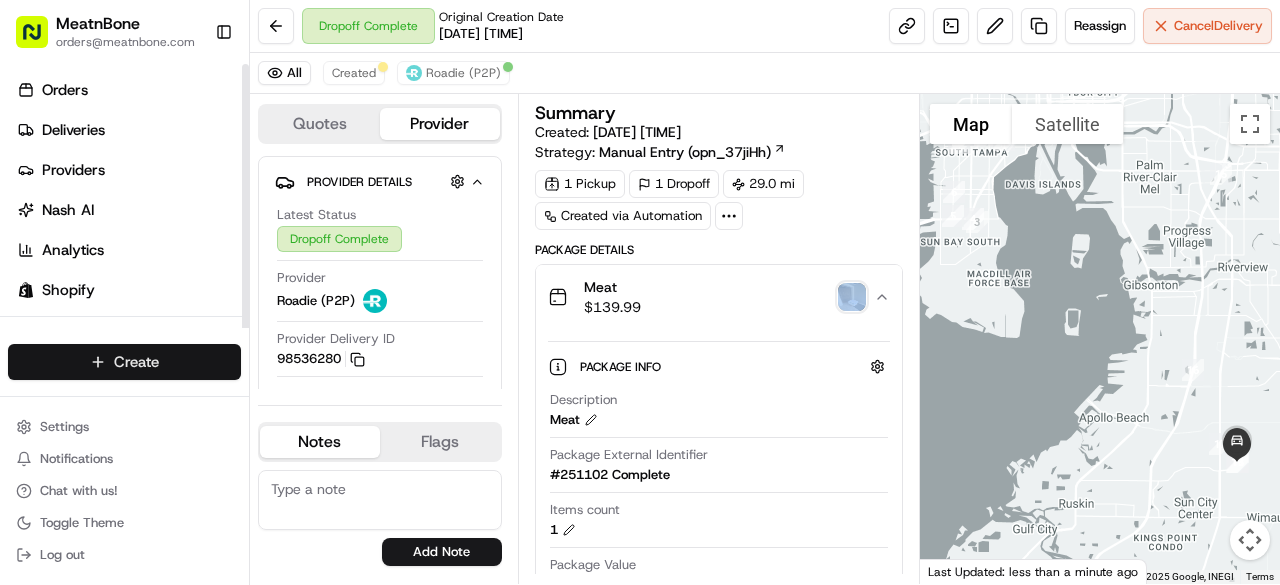 click on "MeatnBone orders@[EMAIL] Toggle Sidebar Orders Deliveries Providers Nash AI Analytics Shopify Favorites Main Menu Members & Organization Organization Users Roles Preferences Customization Tracking Orchestration Automations Dispatch Strategy Locations Pickup Locations Dropoff Locations Billing Billing Refund Requests Integrations Notification Triggers Webhooks API Keys Request Logs Create Settings Notifications Chat with us! Toggle Theme Log out Dropoff Complete Original Creation Date [DATE] [TIME] Reassign Cancel Delivery All Created Roadie (P2P) Quotes Provider Provider Details Hidden ( 3 ) Latest Status Dropoff Complete Provider Roadie (P2P) Provider Delivery ID 98536280 Copy 98536280 Price $21.35 Customer Support Driver Details Hidden ( 7 ) Name [FIRST] [INITIAL]. Phone Number [PHONE] Tip $0.00 Make HYUNDAI Model Elantra Color silver Notes Flags [EMAIL] [EMAIL] [EMAIL] [EMAIL] [EMAIL] orders@[EMAIL]" at bounding box center (640, 292) 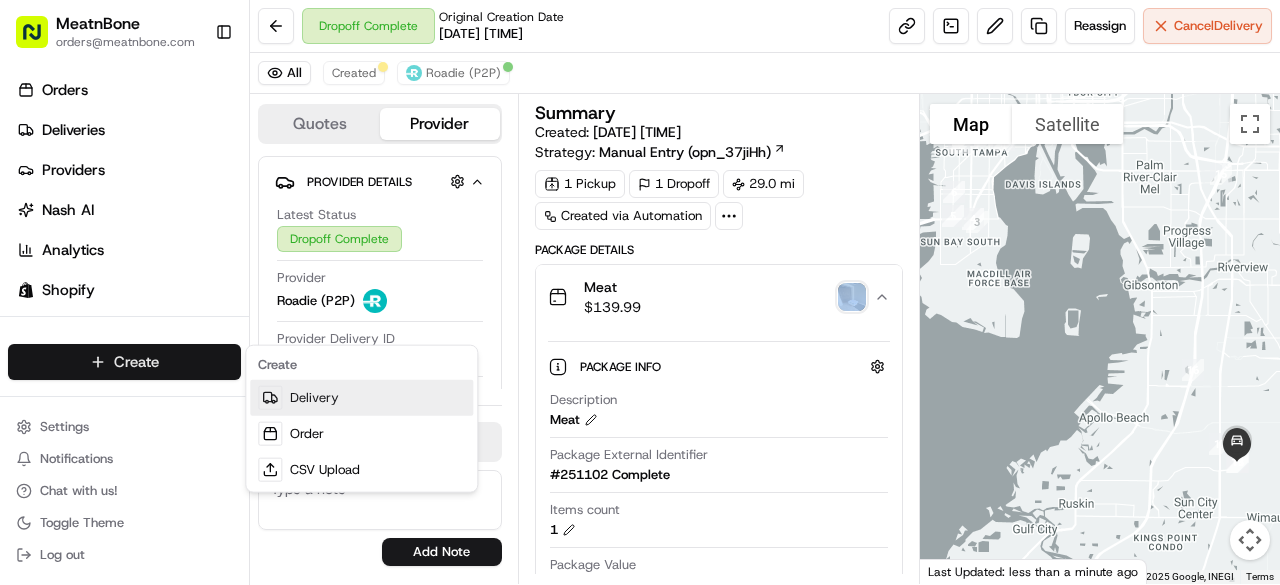 click on "Delivery" at bounding box center (361, 398) 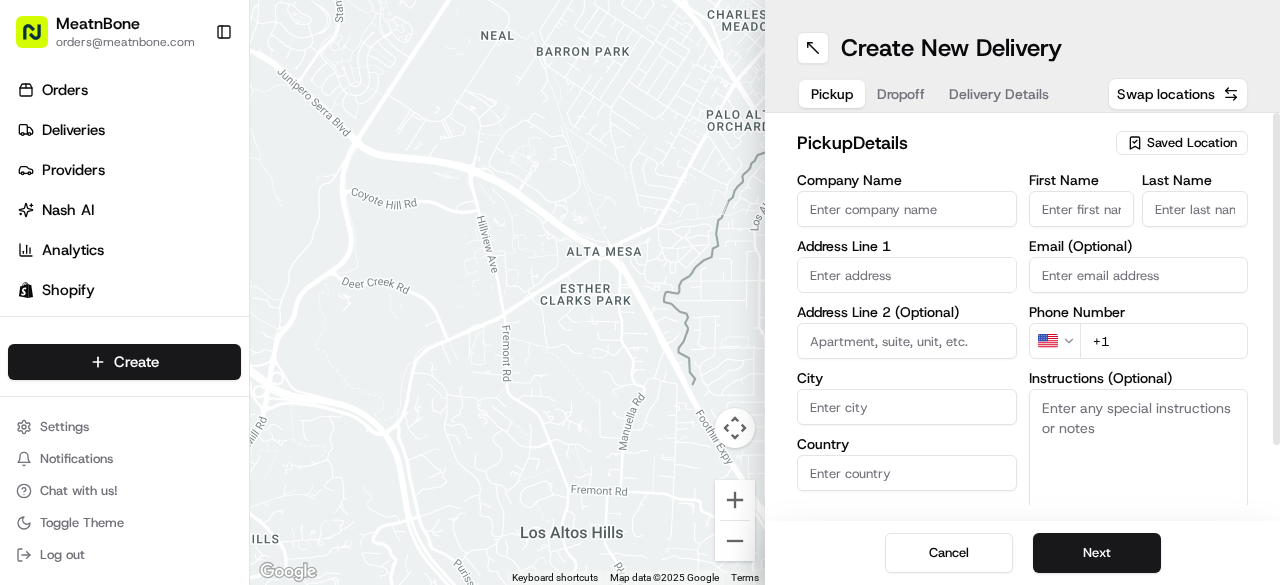 click on "Saved Location" at bounding box center (1192, 143) 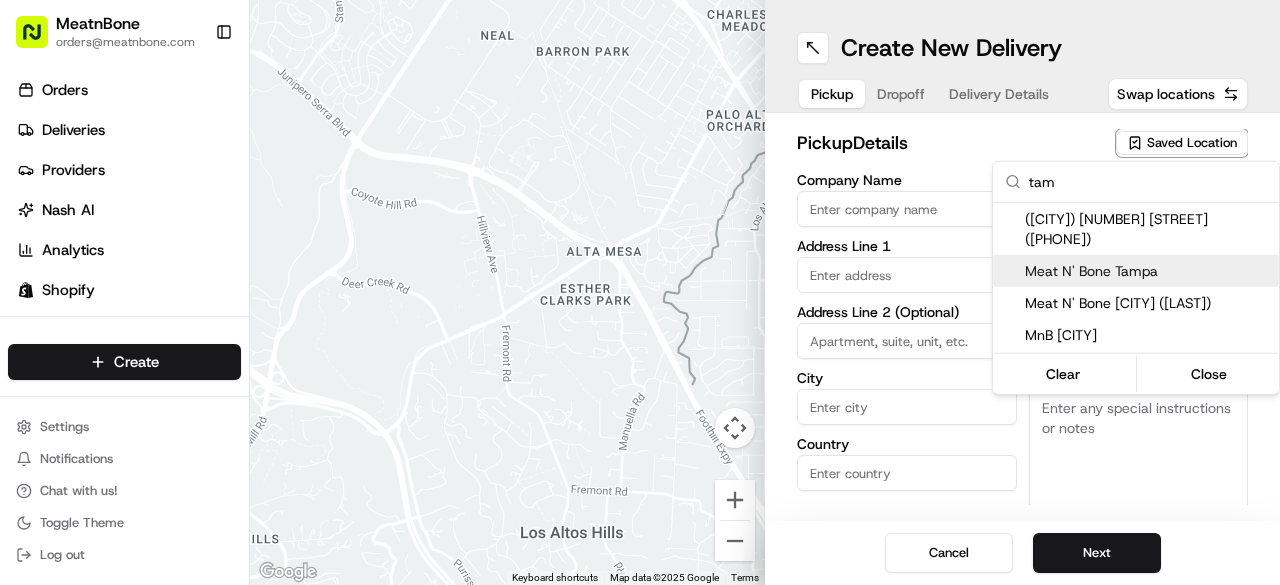 type on "tam" 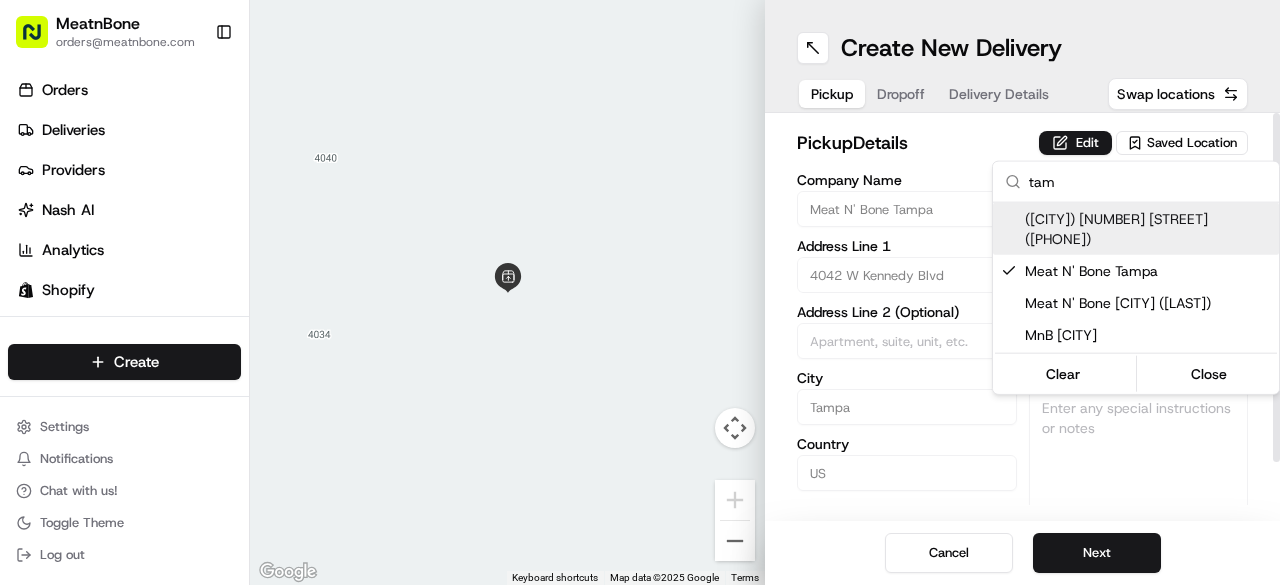 click on "MeatnBone orders@[EMAIL] Toggle Sidebar Orders Deliveries Providers Nash AI Analytics Shopify Favorites Main Menu Members & Organization Organization Users Roles Preferences Customization Tracking Orchestration Automations Dispatch Strategy Locations Pickup Locations Dropoff Locations Billing Billing Refund Requests Integrations Notification Triggers Webhooks API Keys Request Logs Create Settings Notifications Chat with us! Toggle Theme Log out To navigate the map with touch gestures double-tap and hold your finger on the map, then drag the map. ← Move left → Move right ↑ Move up ↓ Move down + Zoom in - Zoom out Home Jump left by 75% End Jump right by 75% Page Up Jump up by 75% Page Down Jump down by 75% Keyboard shortcuts Map Data Map data ©2025 Google Map data ©2025 Google 2 m Click to toggle between metric and imperial units Terms Report a map error Create New Delivery Pickup Dropoff Delivery Details Swap locations pickup Details Edit Saved Location Company Name [CITY] USA" at bounding box center (640, 292) 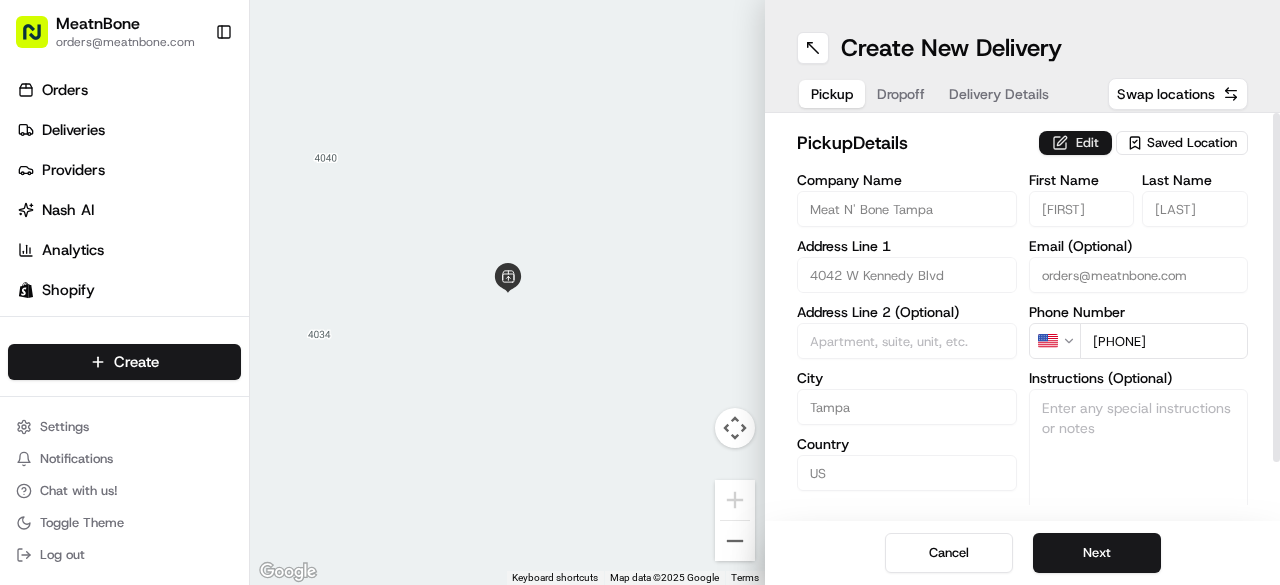 click on "pickup  Details  Edit Saved Location" at bounding box center (1022, 147) 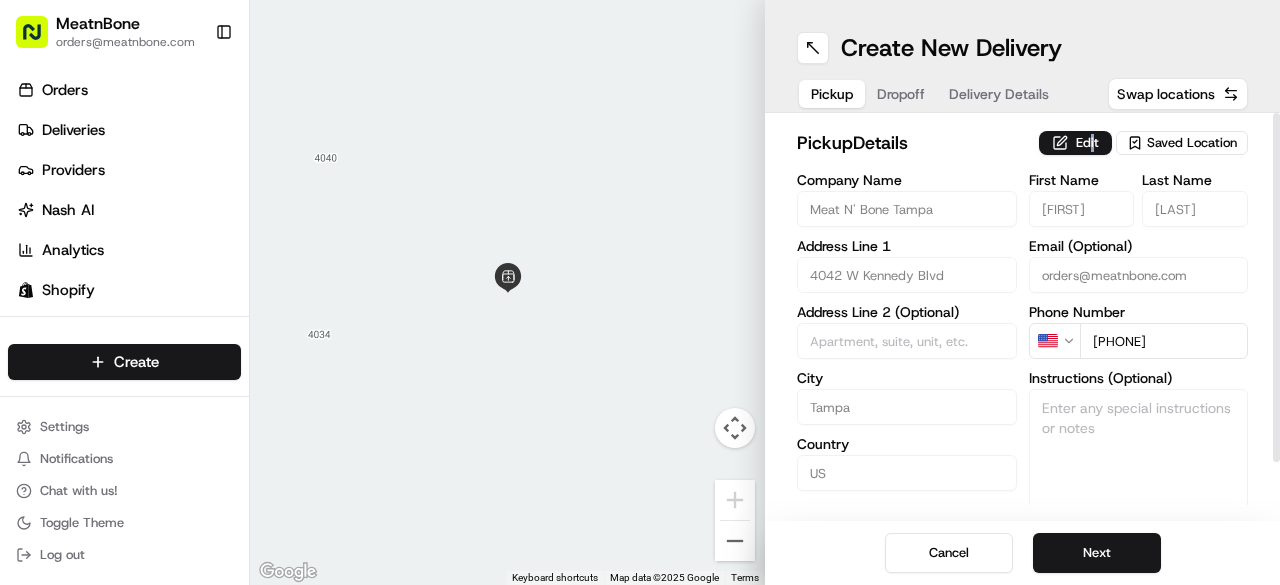 click on "pickup  Details  Edit Saved Location" at bounding box center [1022, 147] 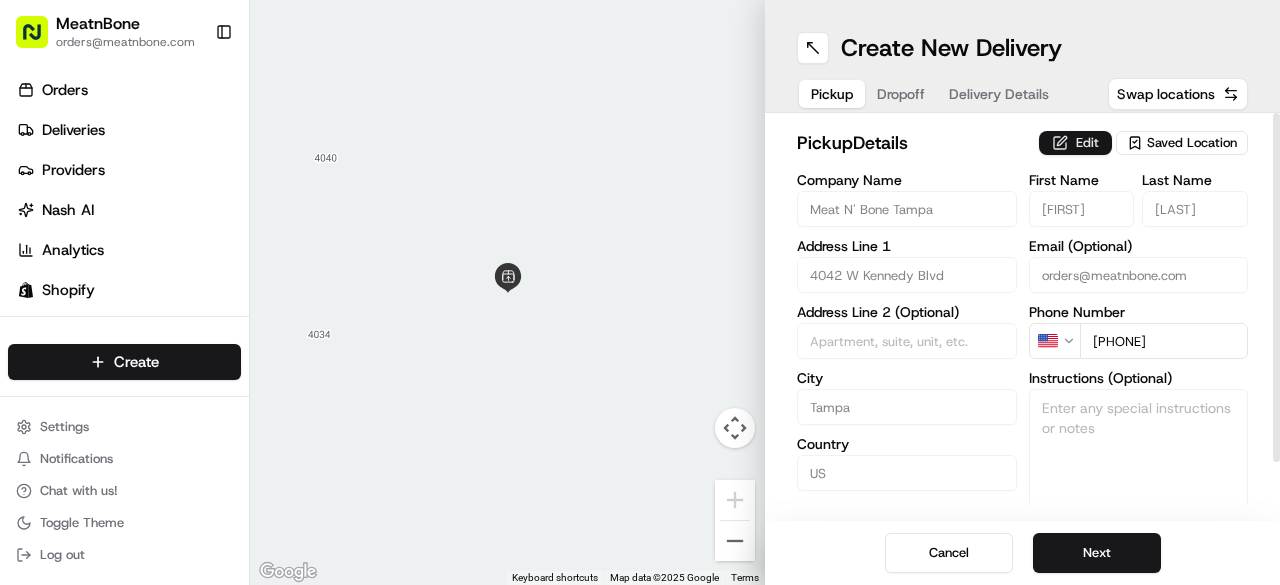 click on "Edit" at bounding box center (1075, 143) 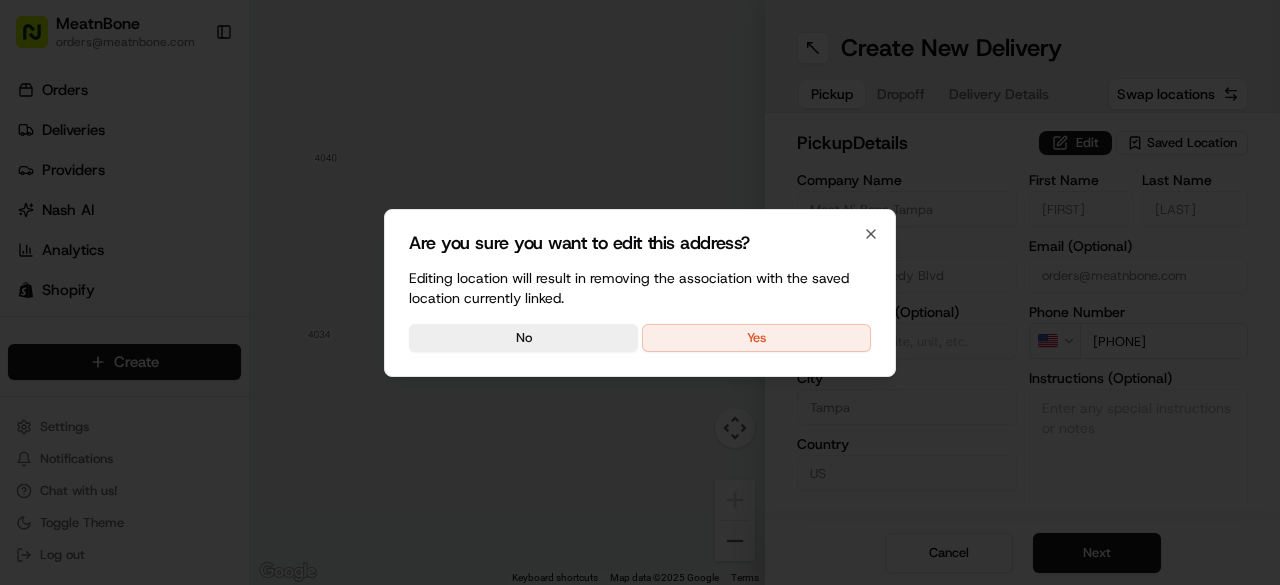 click on "Are you sure you want to edit this address? Editing location will result in removing the association with the saved location currently linked. No Yes Close" at bounding box center (640, 293) 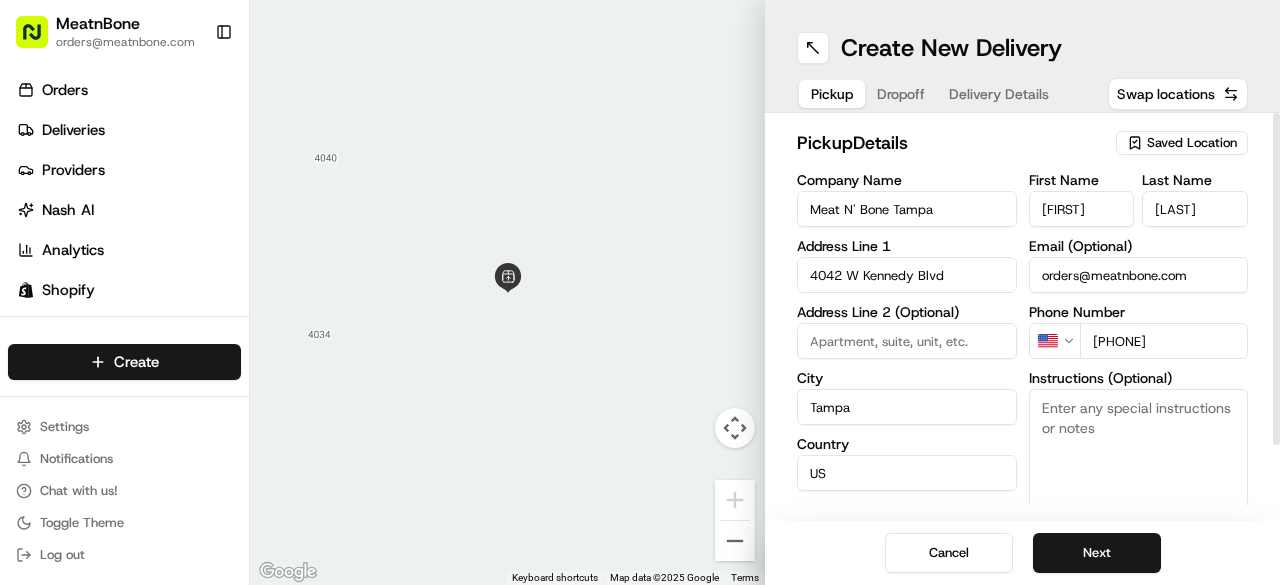 click on "[FIRST]" at bounding box center (1082, 209) 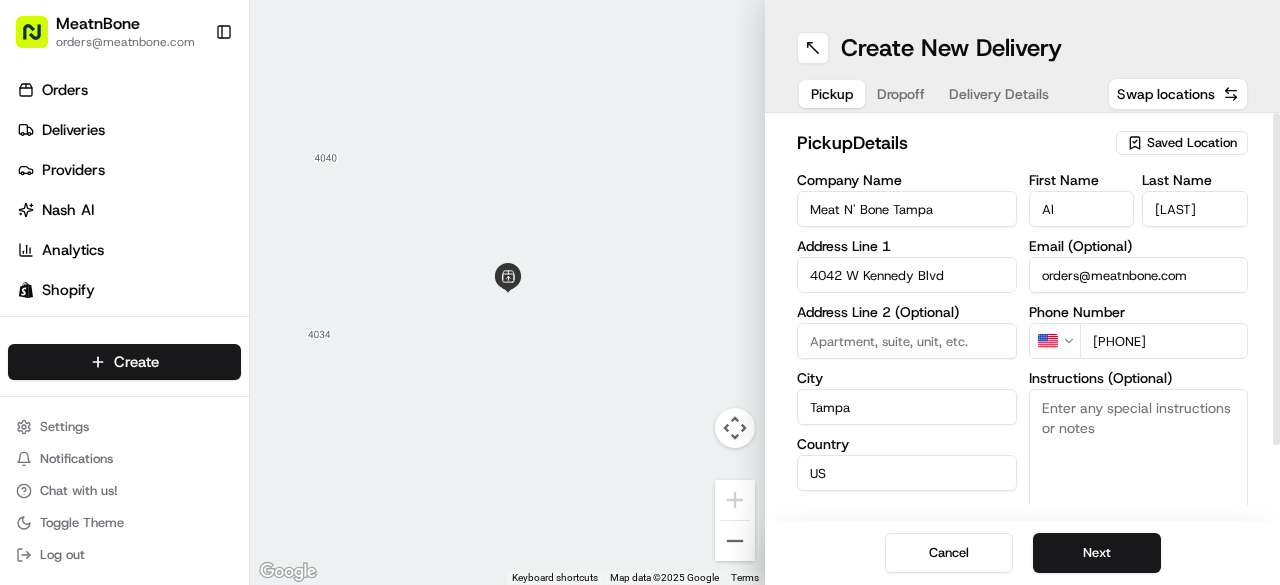 type on "[FIRST]" 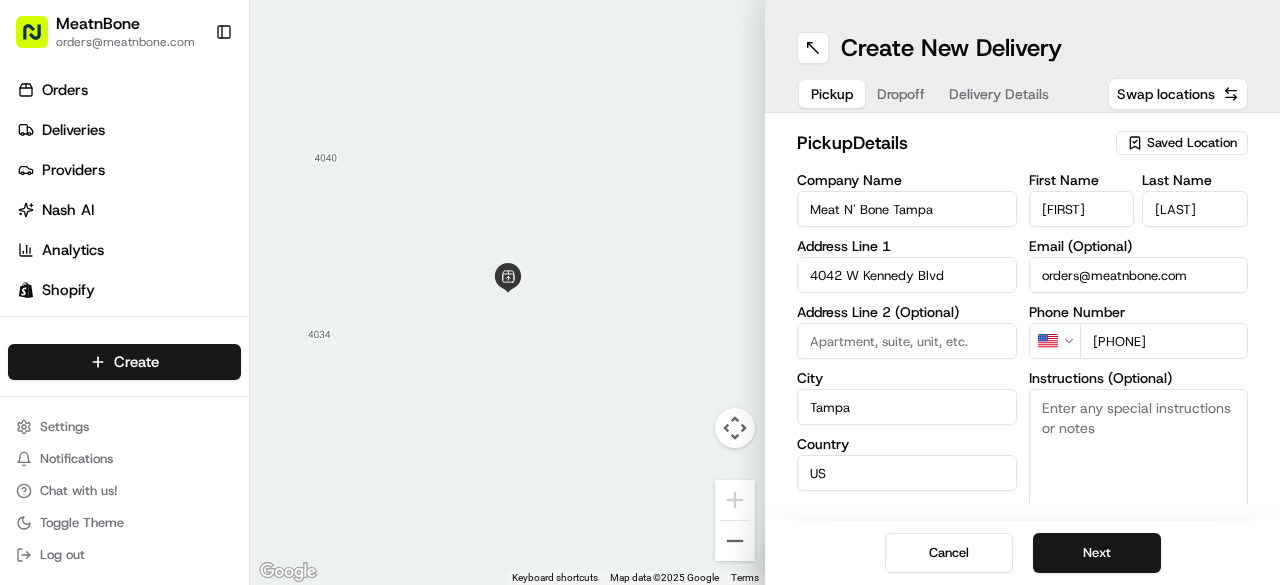 click on "[LAST]" at bounding box center (1195, 209) 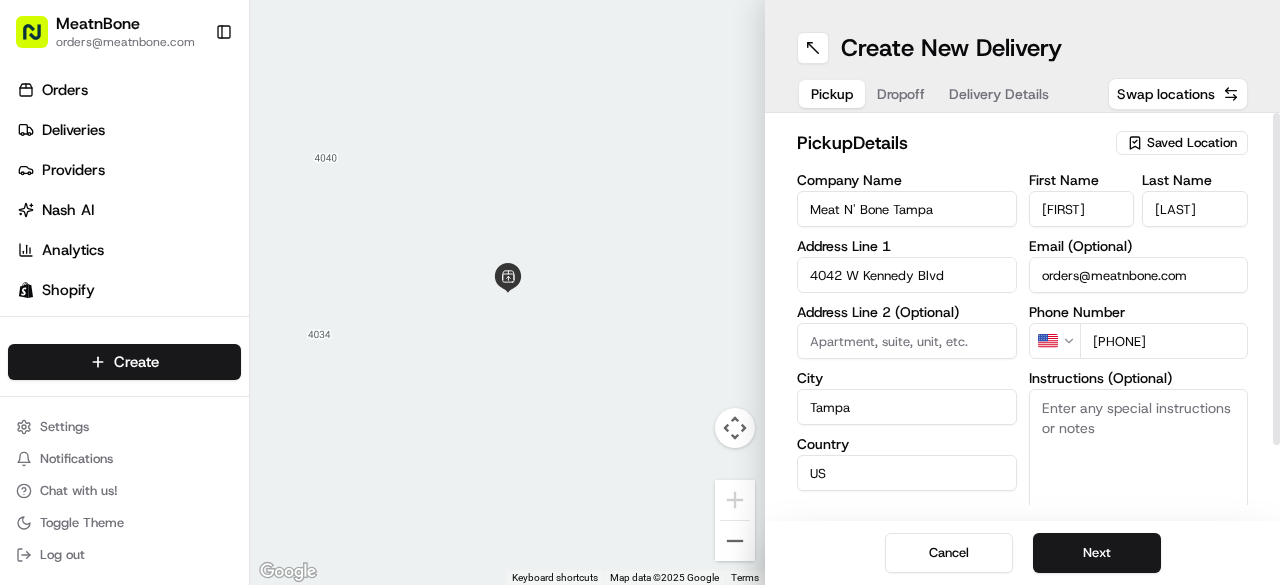 click on "[LAST]" at bounding box center (1195, 209) 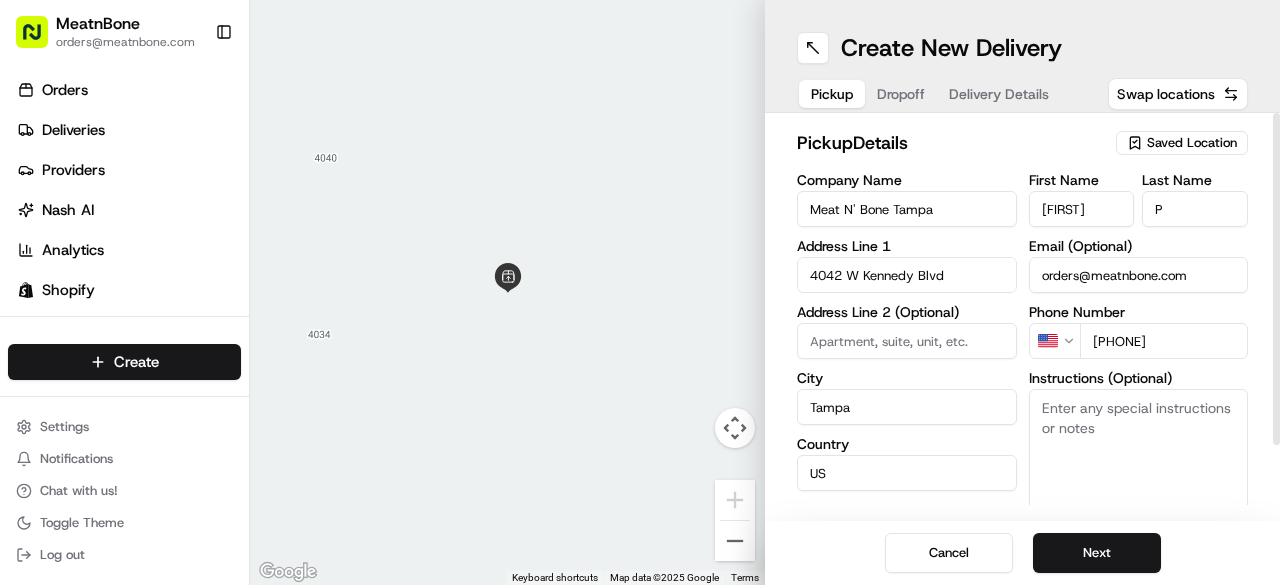 type on "P" 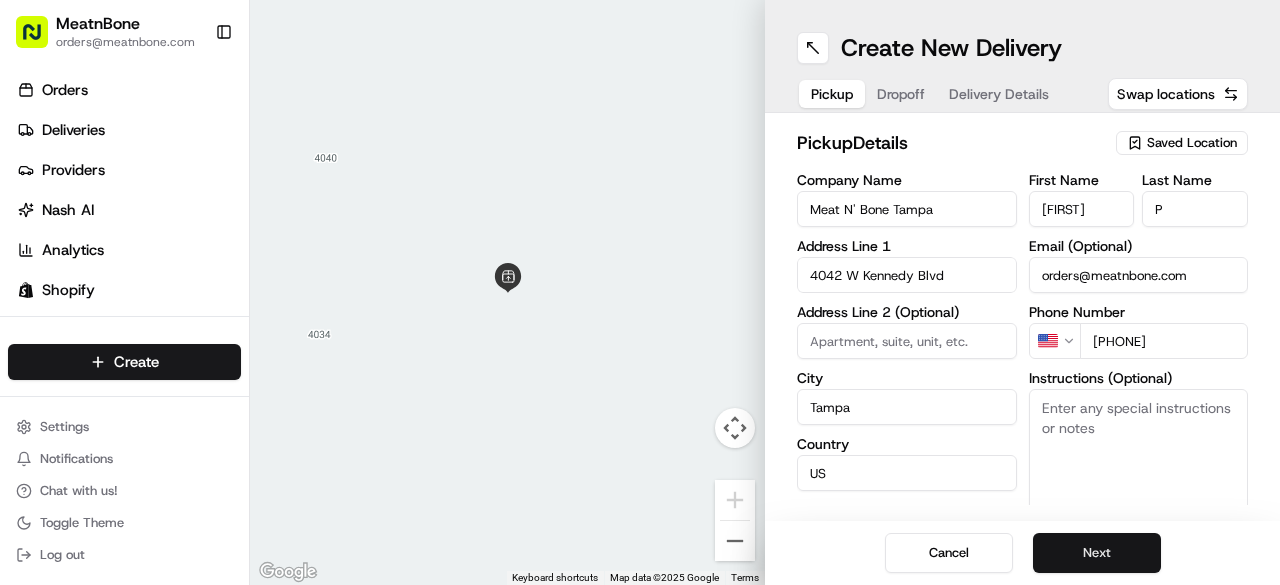 click on "Next" at bounding box center (1097, 553) 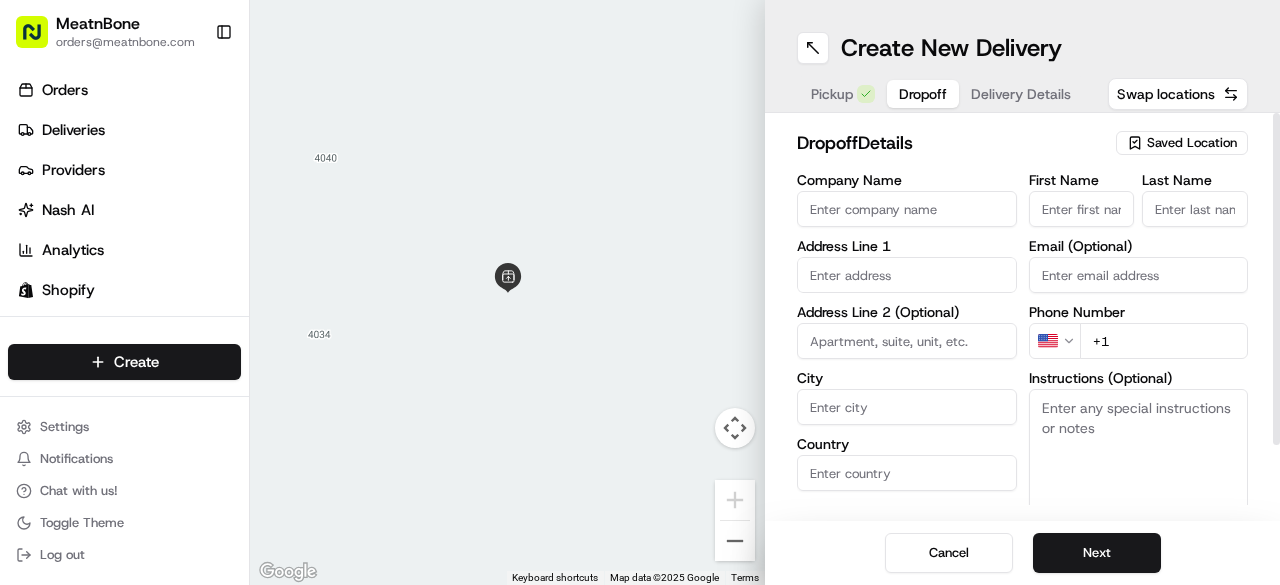 click on "Email (Optional)" at bounding box center [1139, 275] 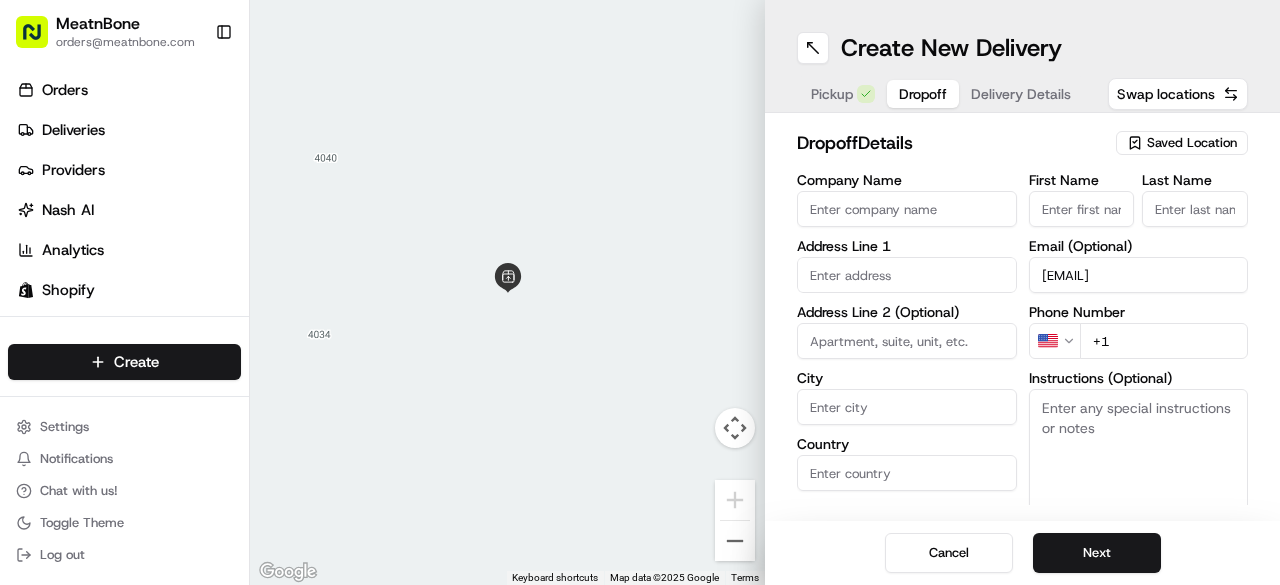 type on "[EMAIL]" 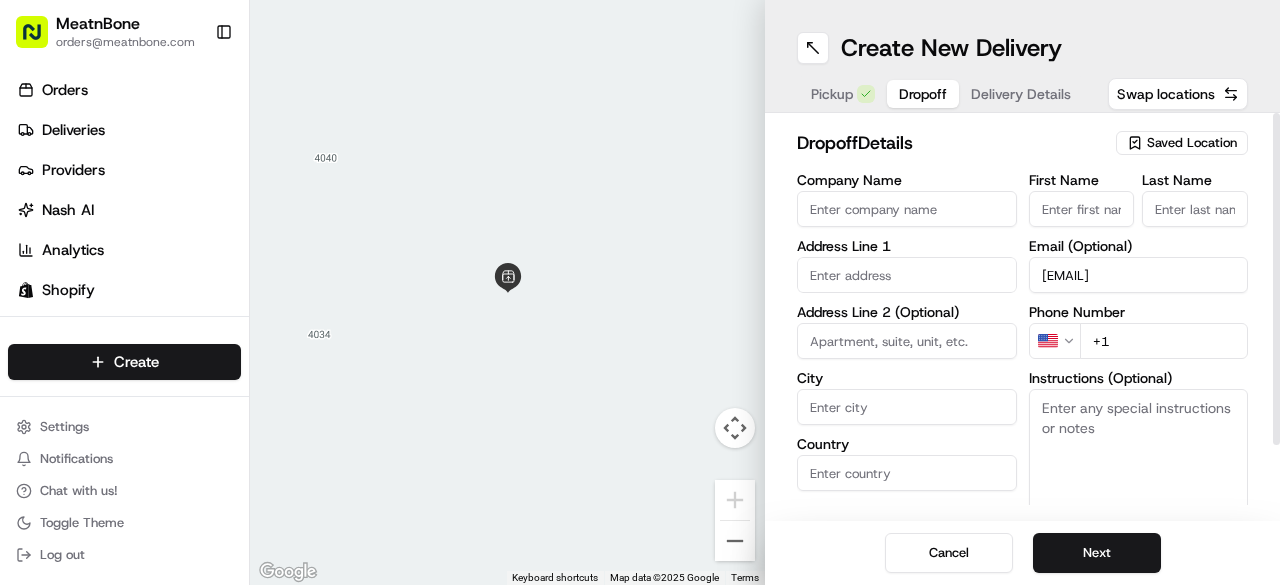 click on "+1" at bounding box center [1164, 341] 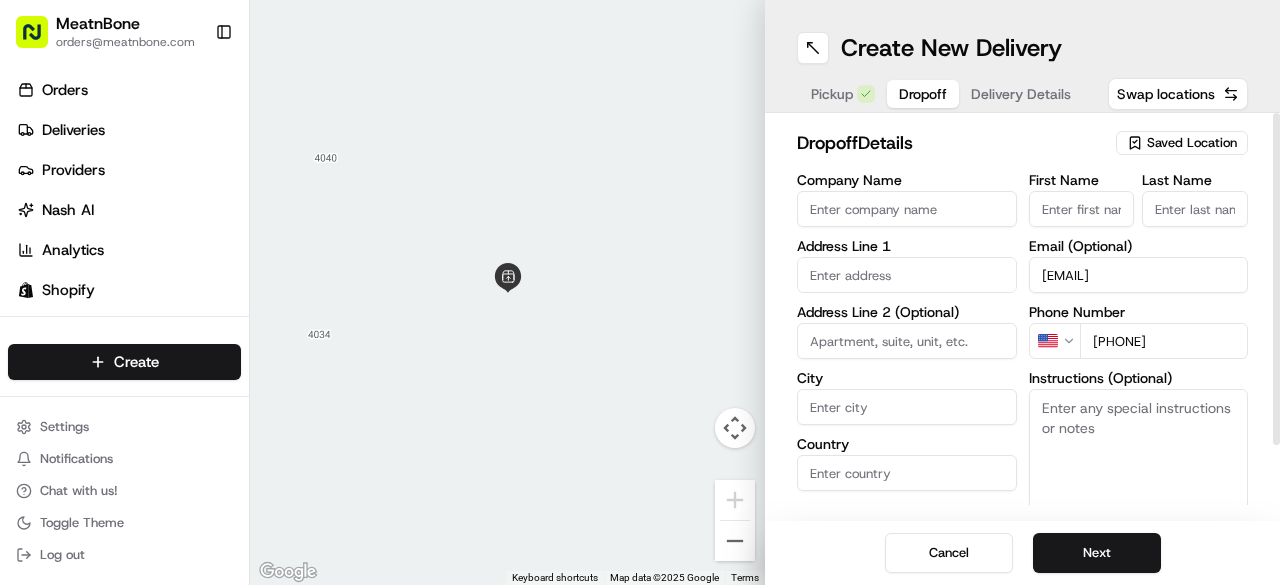 type on "[PHONE]" 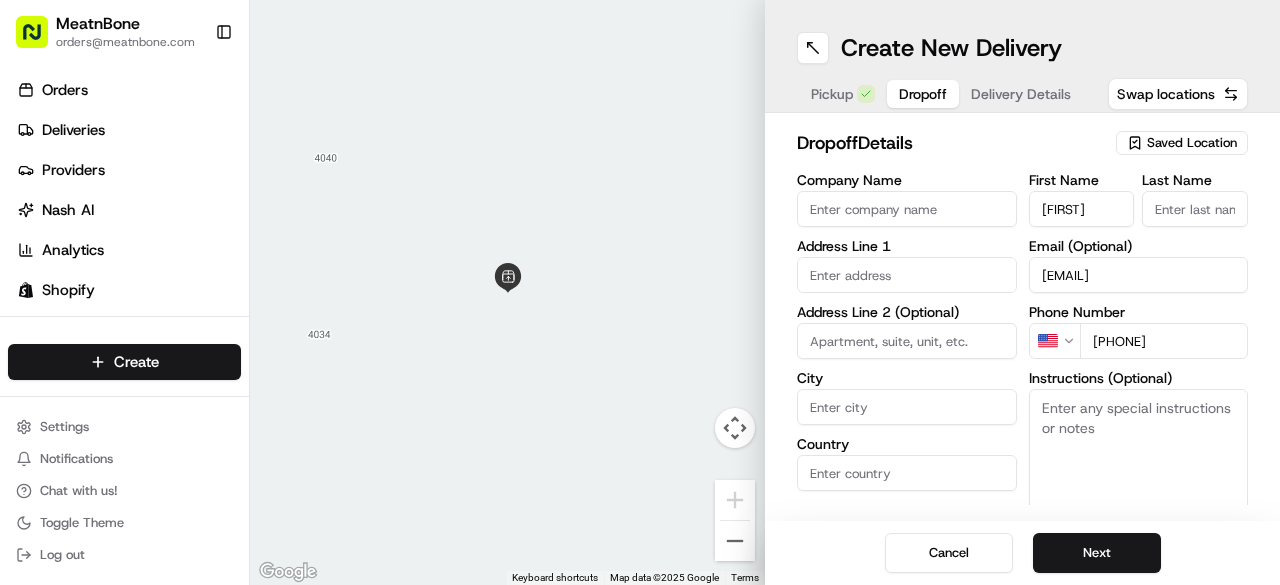 type on "[FIRST]" 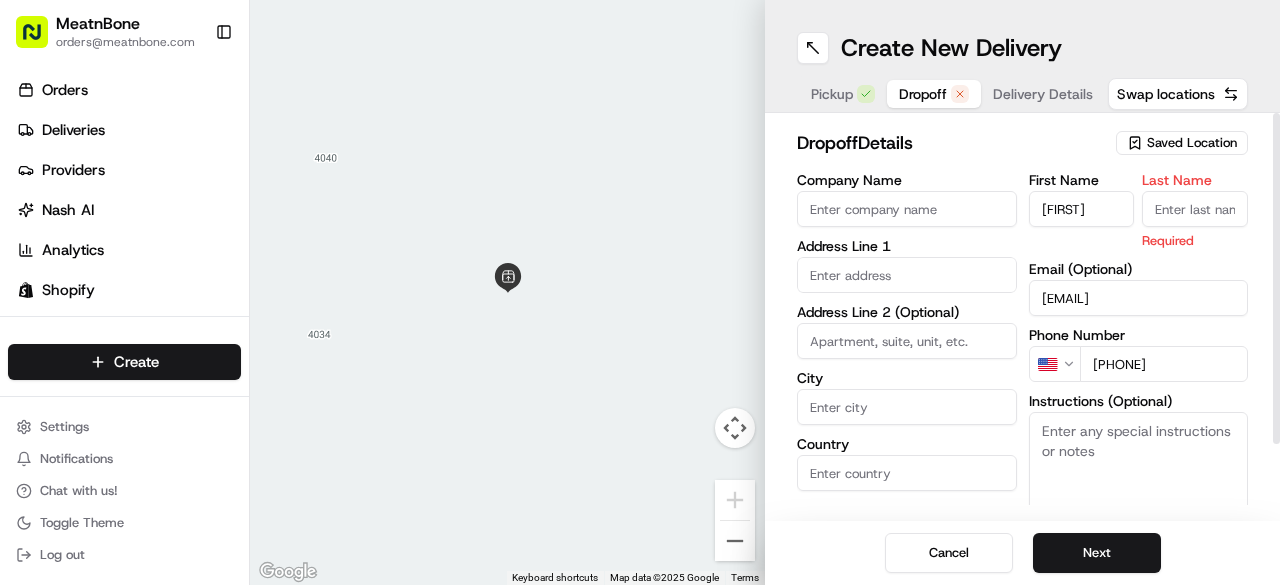 click on "Last Name" at bounding box center (1195, 209) 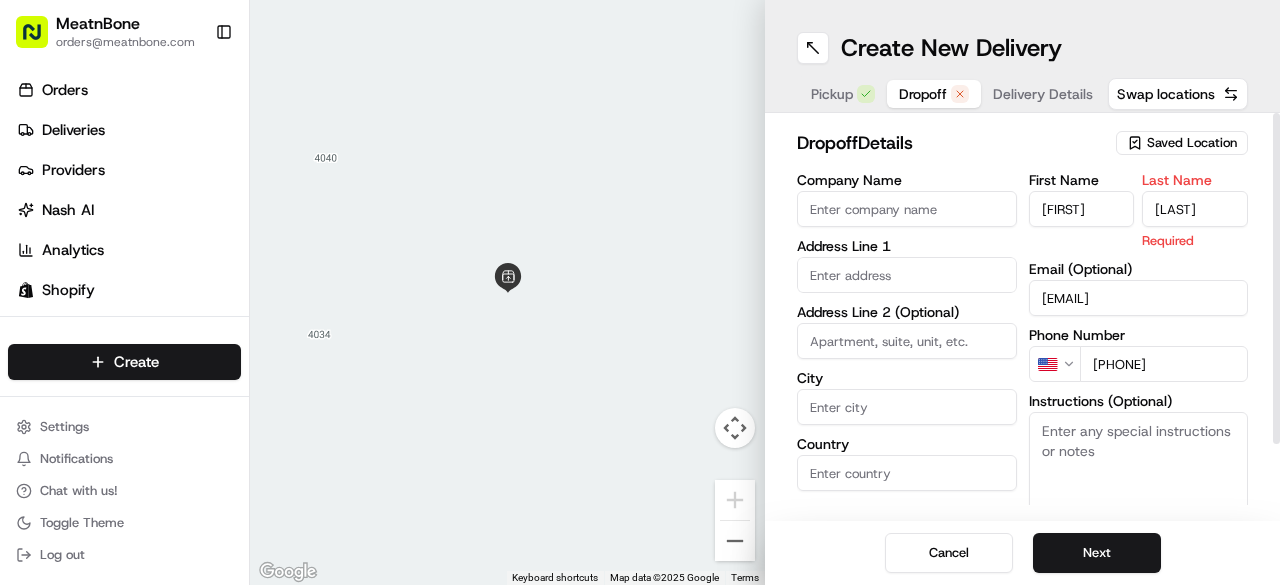 type on "[LAST]" 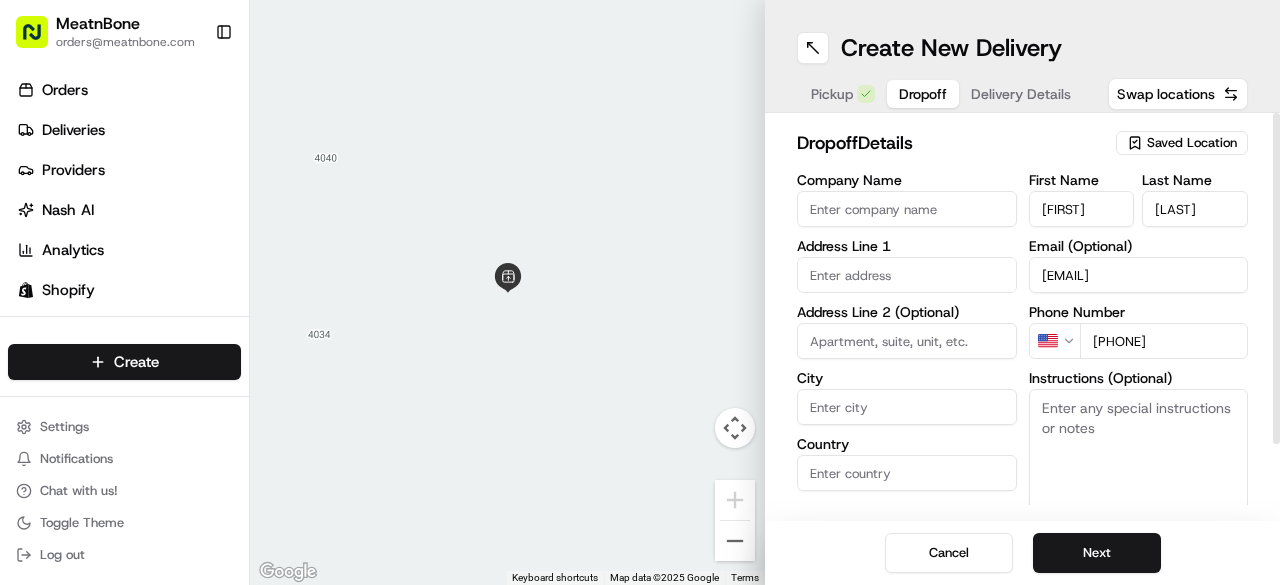 click on "dropoff  Details" at bounding box center [950, 143] 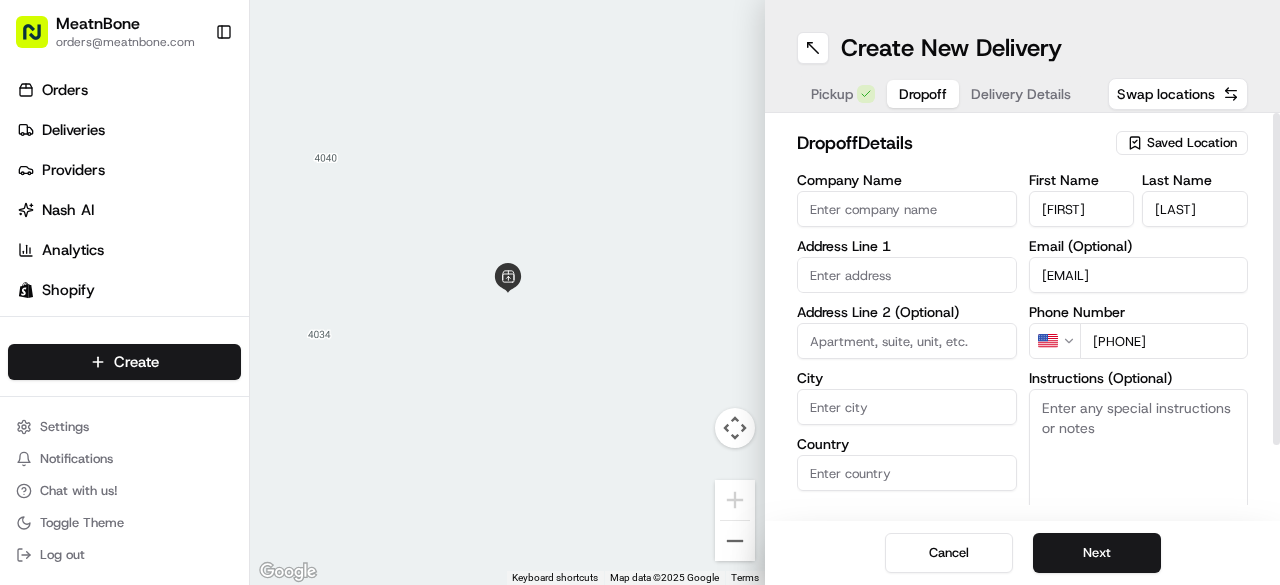 click on "Company Name" at bounding box center [907, 209] 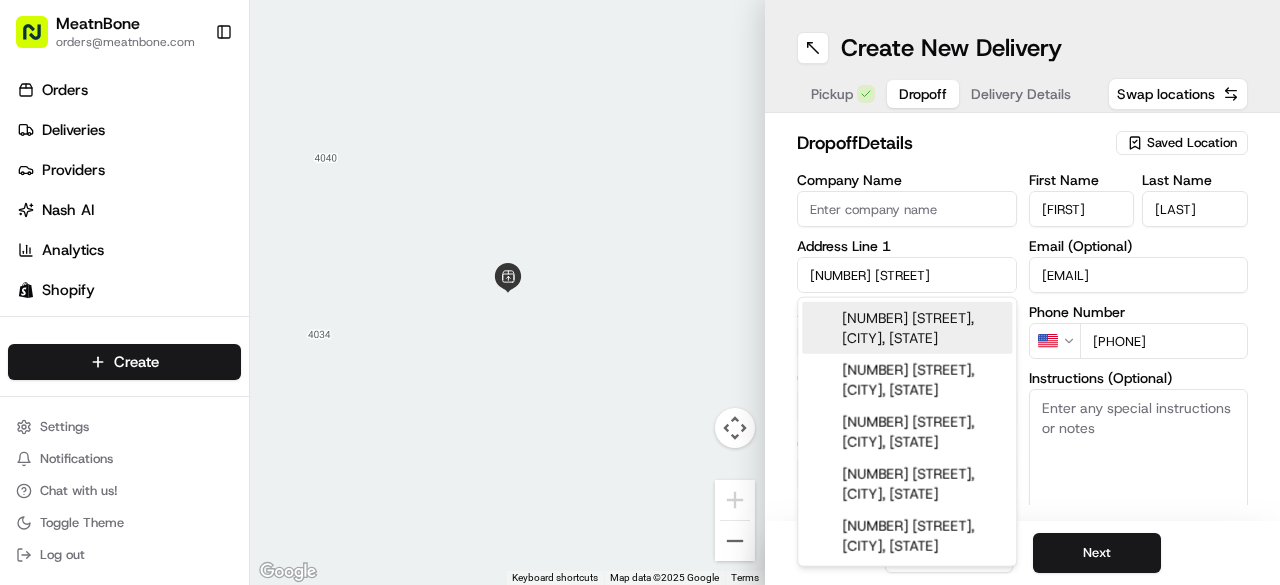 click on "[NUMBER] [STREET], [CITY], [STATE]" at bounding box center [907, 328] 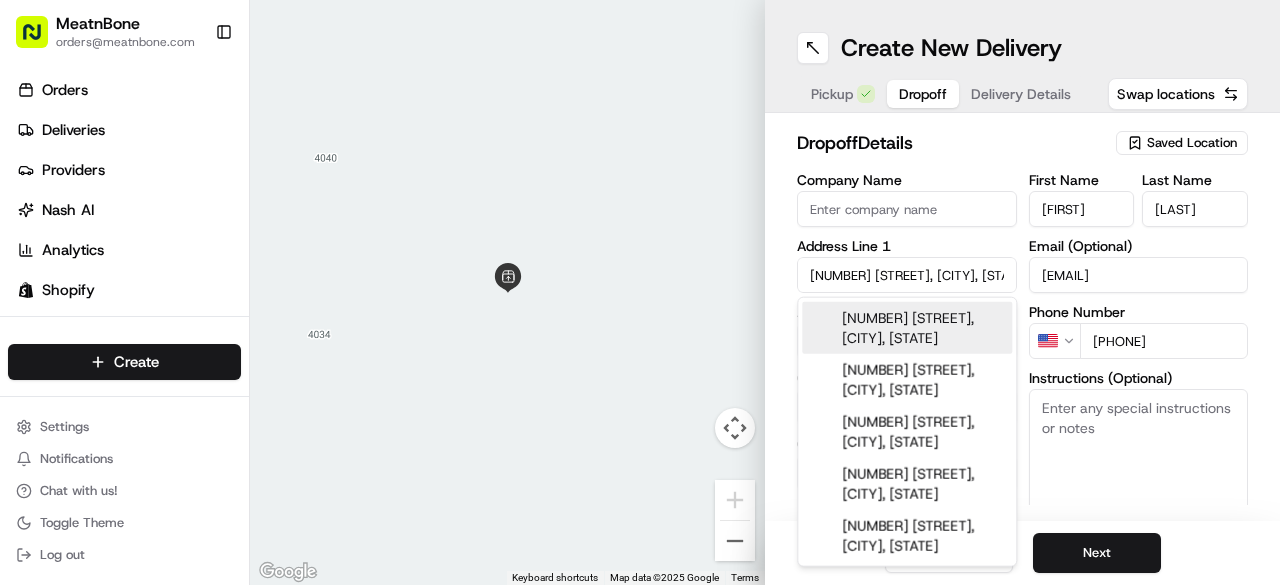 type on "[NUMBER] [STREET], [CITY], [STATE] [POSTAL_CODE], USA" 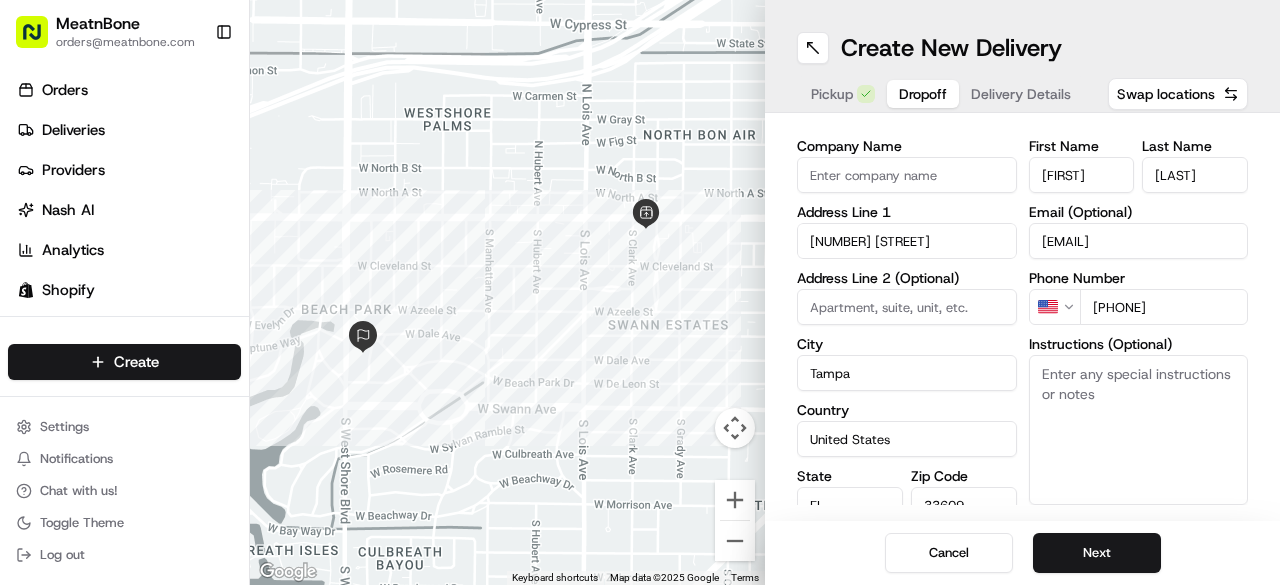 scroll, scrollTop: 0, scrollLeft: 0, axis: both 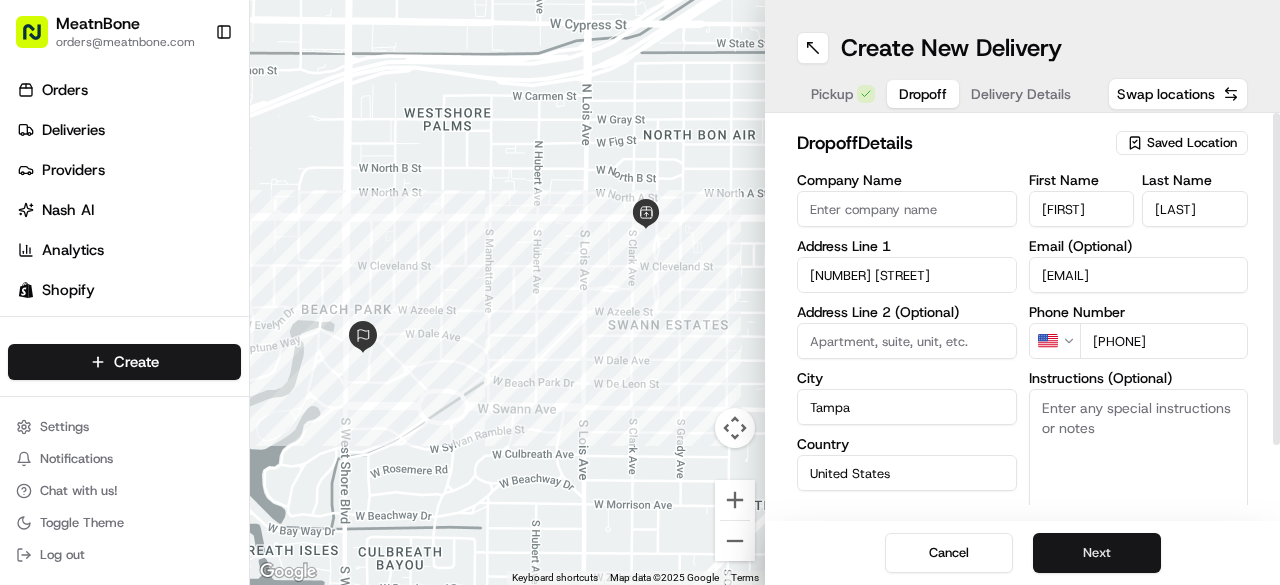 click on "Next" at bounding box center (1097, 553) 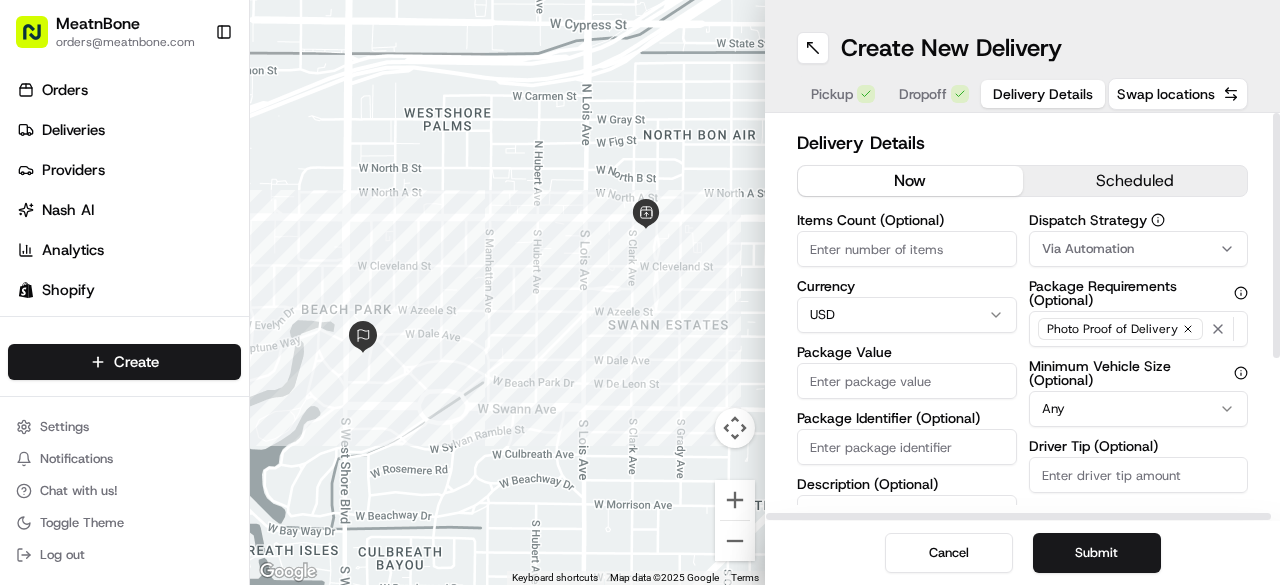click on "Items Count (Optional)" at bounding box center [907, 249] 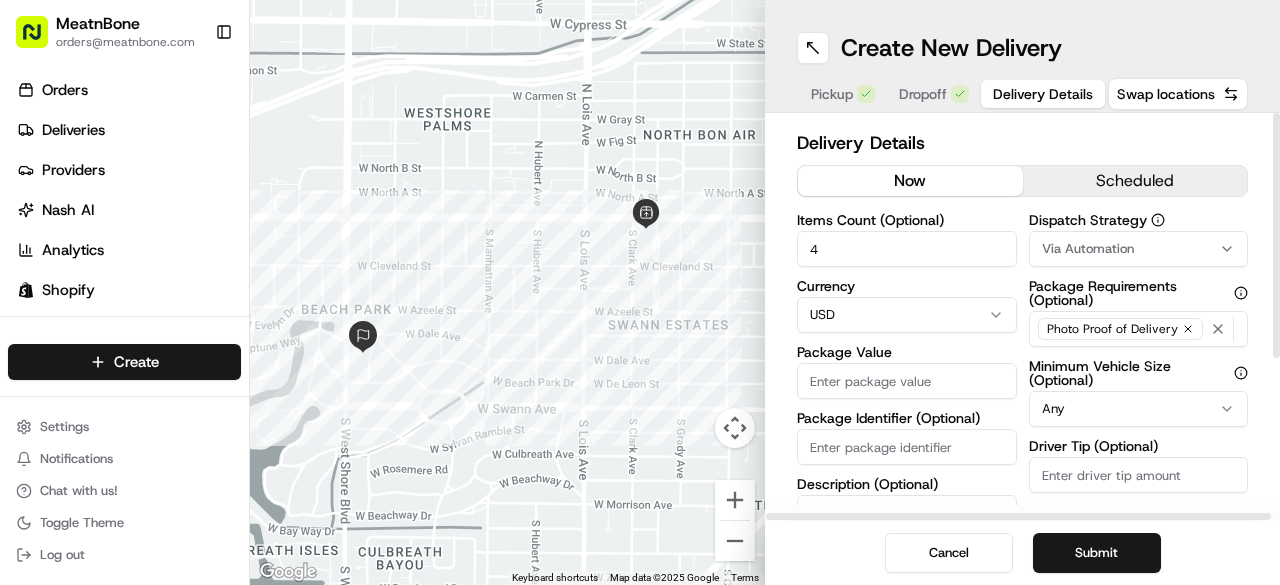 type on "4" 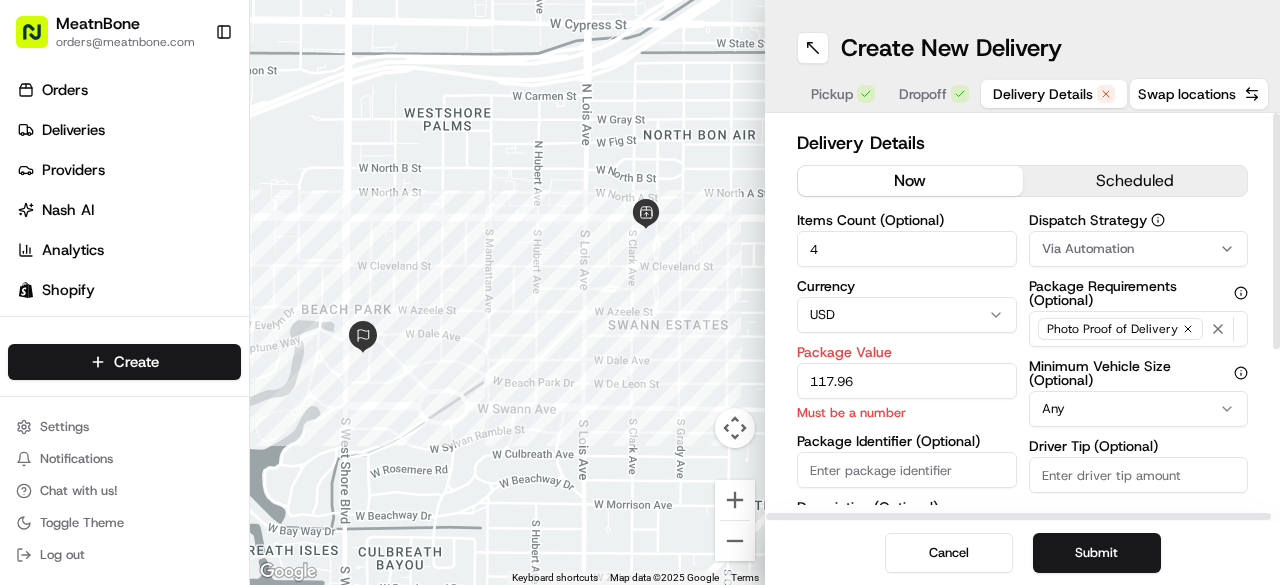 type on "117.96" 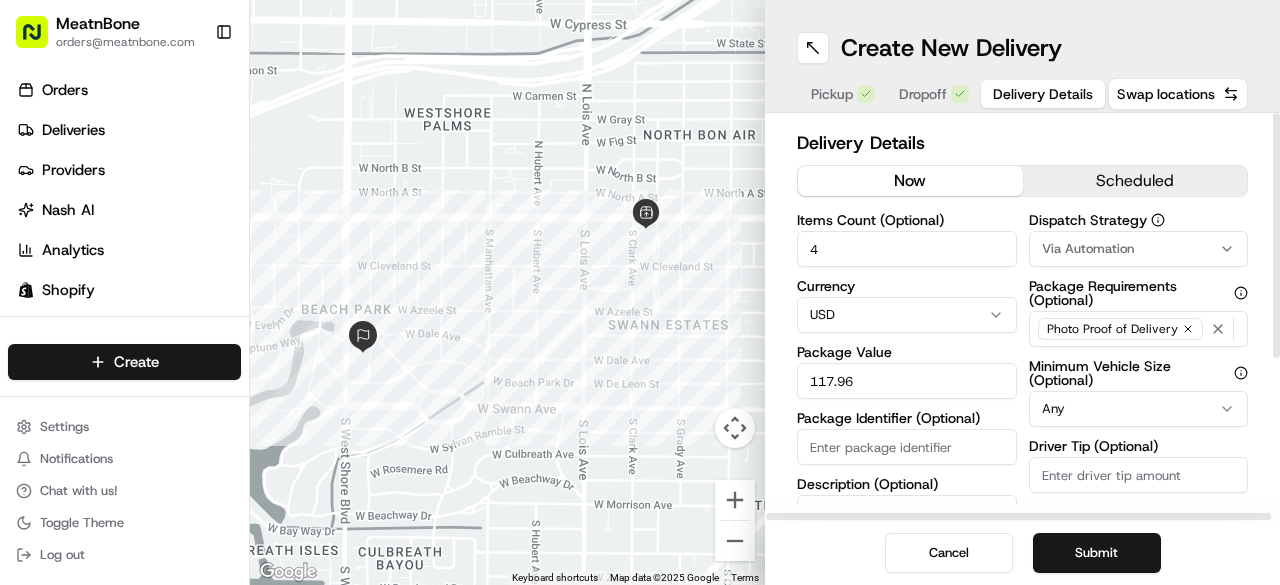 click on "Package Identifier (Optional)" at bounding box center (907, 447) 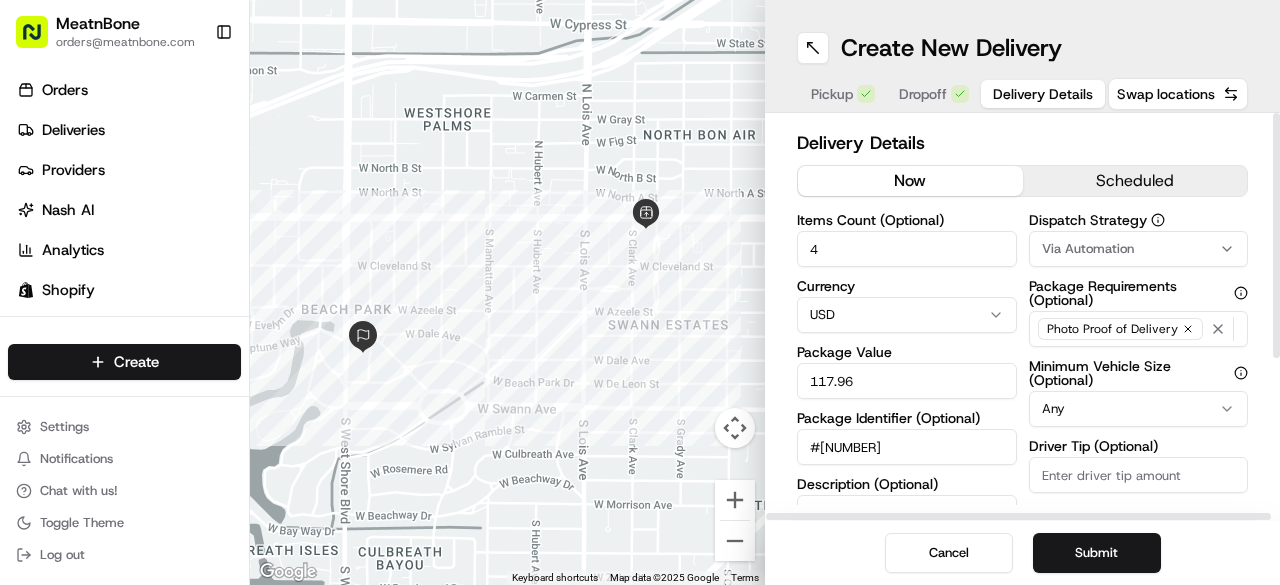 type on "#[NUMBER]" 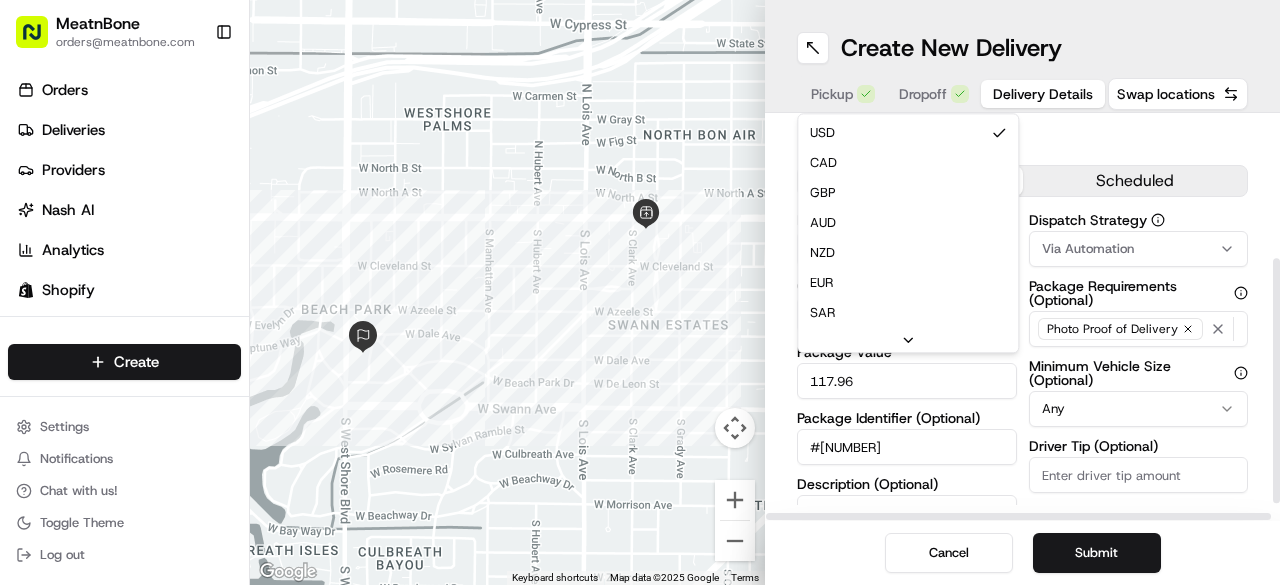 scroll, scrollTop: 252, scrollLeft: 0, axis: vertical 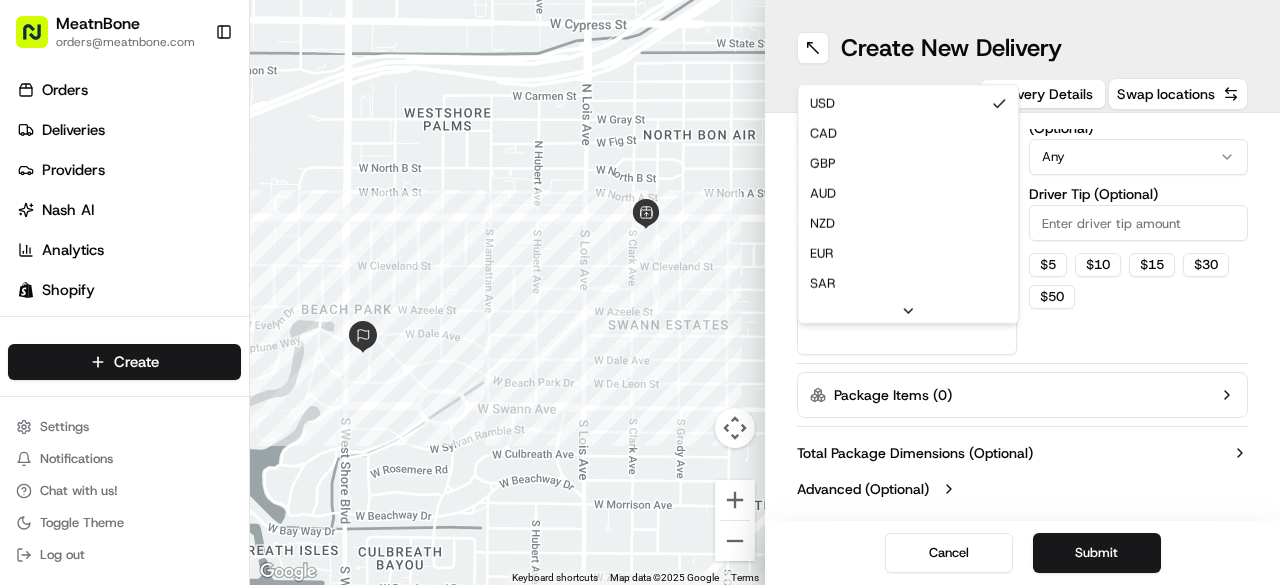 click on "MeatnBone orders@[EMAIL] Toggle Sidebar Orders Deliveries Providers Nash AI Analytics Shopify Favorites Main Menu Members & Organization Organization Users Roles Preferences Customization Tracking Orchestration Automations Dispatch Strategy Locations Pickup Locations Dropoff Locations Billing Billing Refund Requests Integrations Notification Triggers Webhooks API Keys Request Logs Create Settings Notifications Chat with us! Toggle Theme Log out To navigate the map with touch gestures double-tap and hold your finger on the map, then drag the map. ← Move left → Move right ↑ Move up ↓ Move down + Zoom in - Zoom out Home Jump left by 75% End Jump right by 75% Page Up Jump up by 75% Page Down Jump down by 75% Keyboard shortcuts Map Data Map data ©2025 Google Map data ©2025 Google 200 m Click to toggle between metric and imperial units Terms Report a map error Create New Delivery Pickup Dropoff Delivery Details Swap locations Delivery Details now scheduled Items Count (Optional) 4" at bounding box center (640, 292) 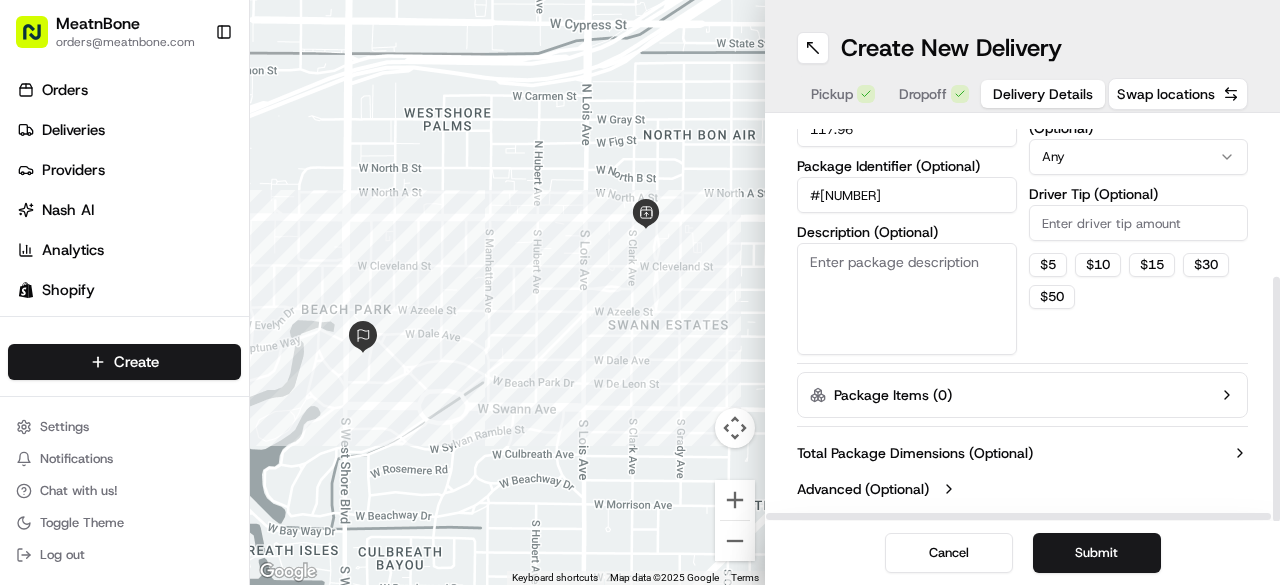 click on "Description (Optional)" at bounding box center (907, 299) 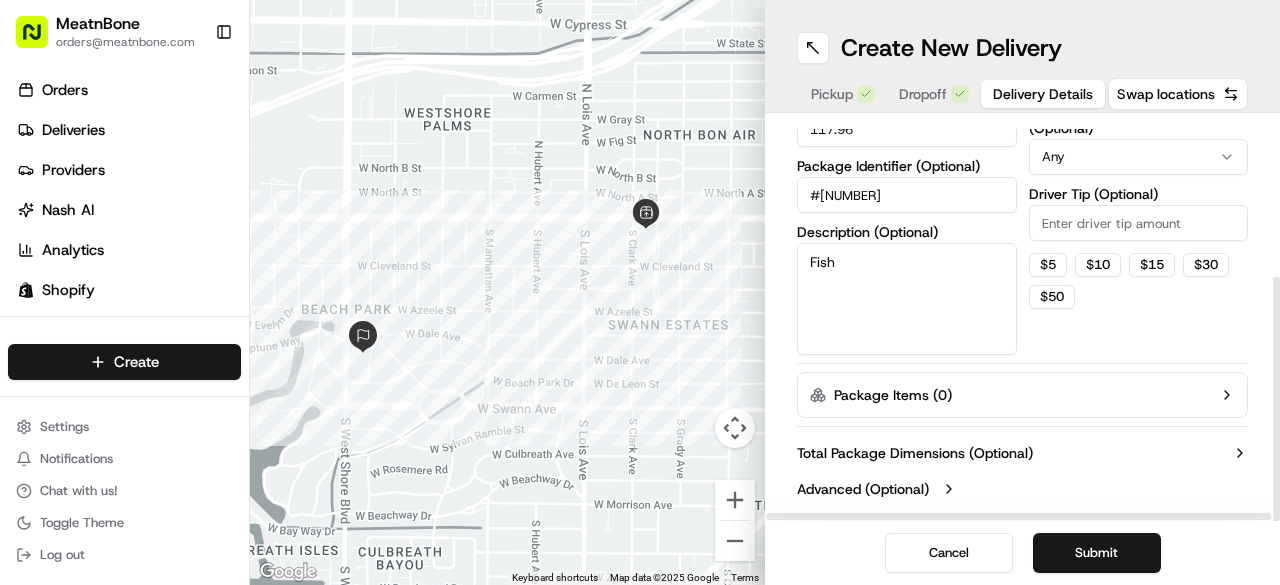type on "Fish" 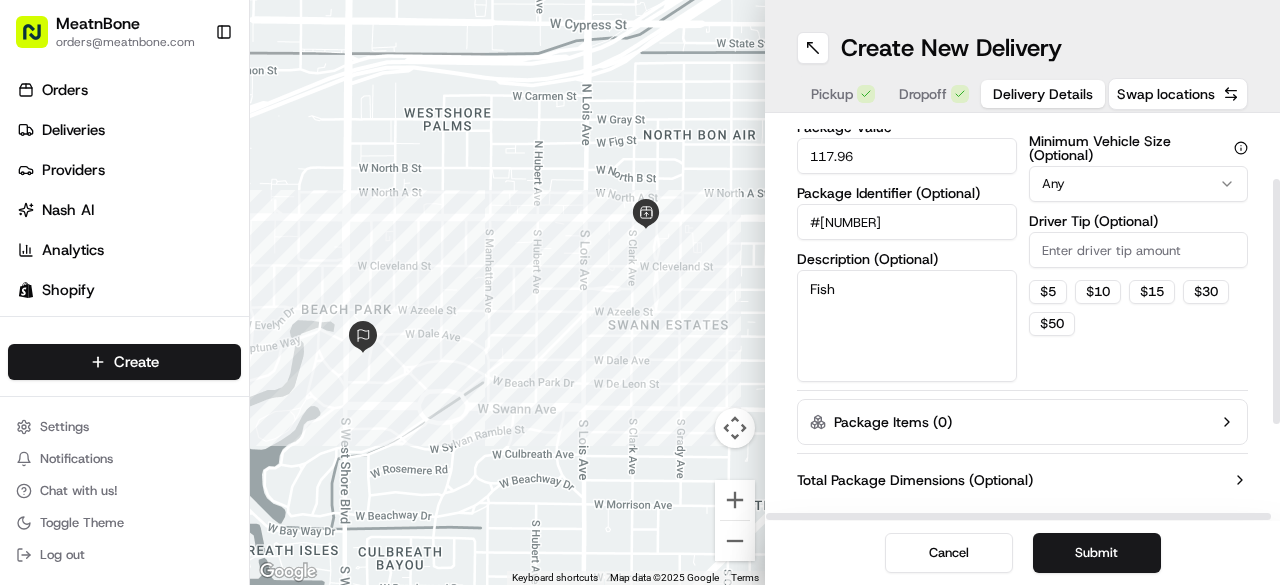 scroll, scrollTop: 252, scrollLeft: 0, axis: vertical 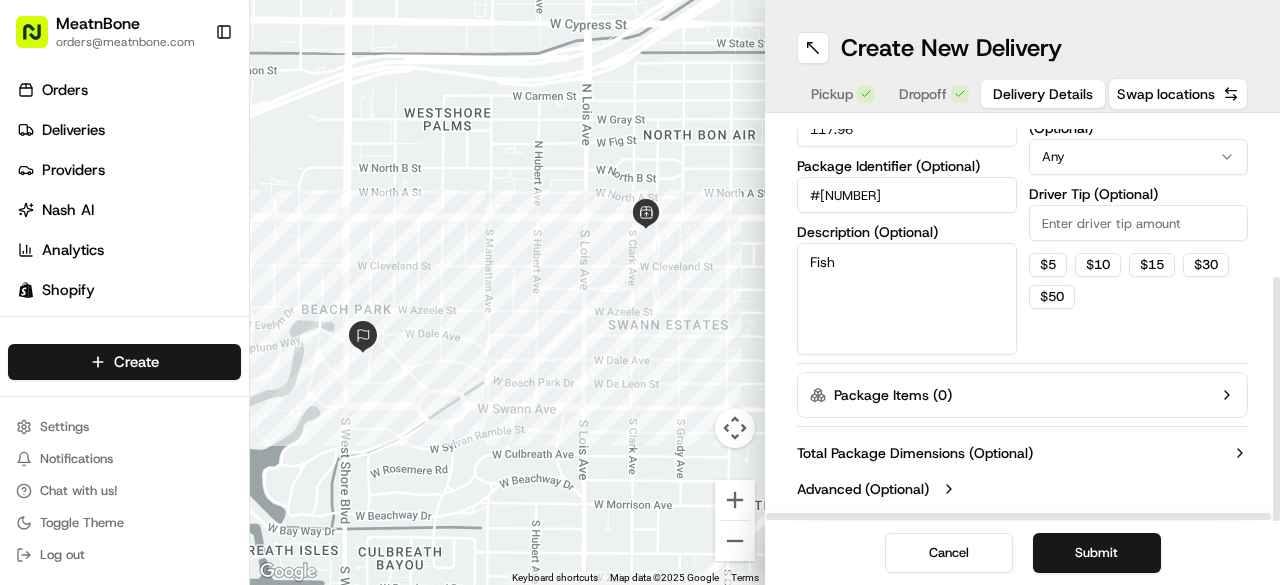 drag, startPoint x: 1279, startPoint y: 316, endPoint x: 1252, endPoint y: 432, distance: 119.1008 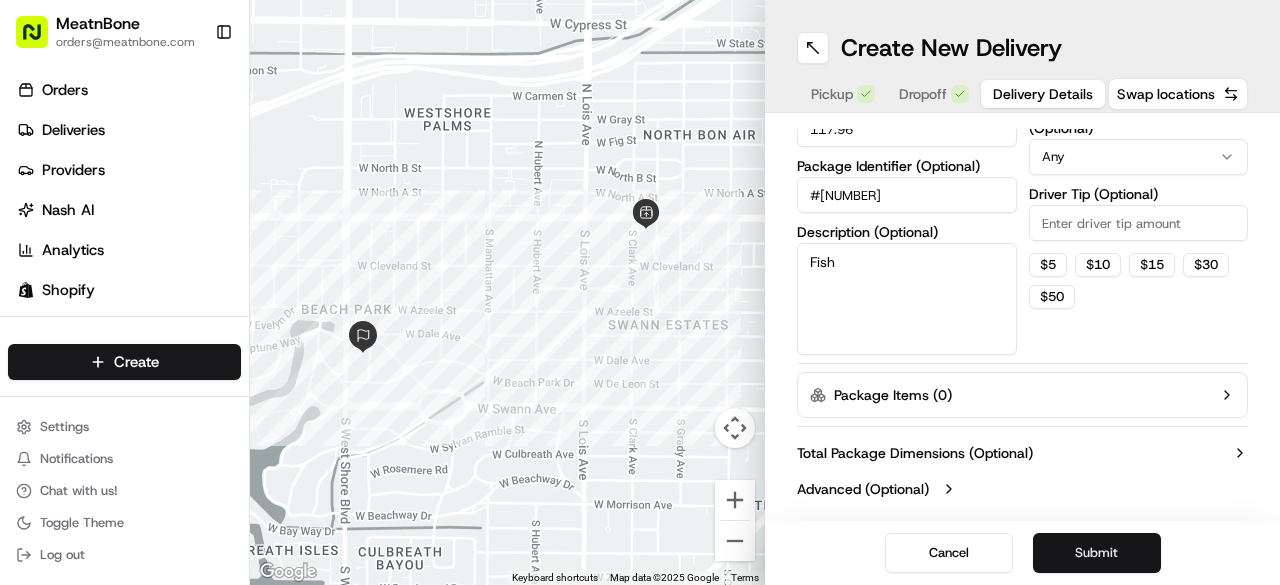 click on "Submit" at bounding box center (1097, 553) 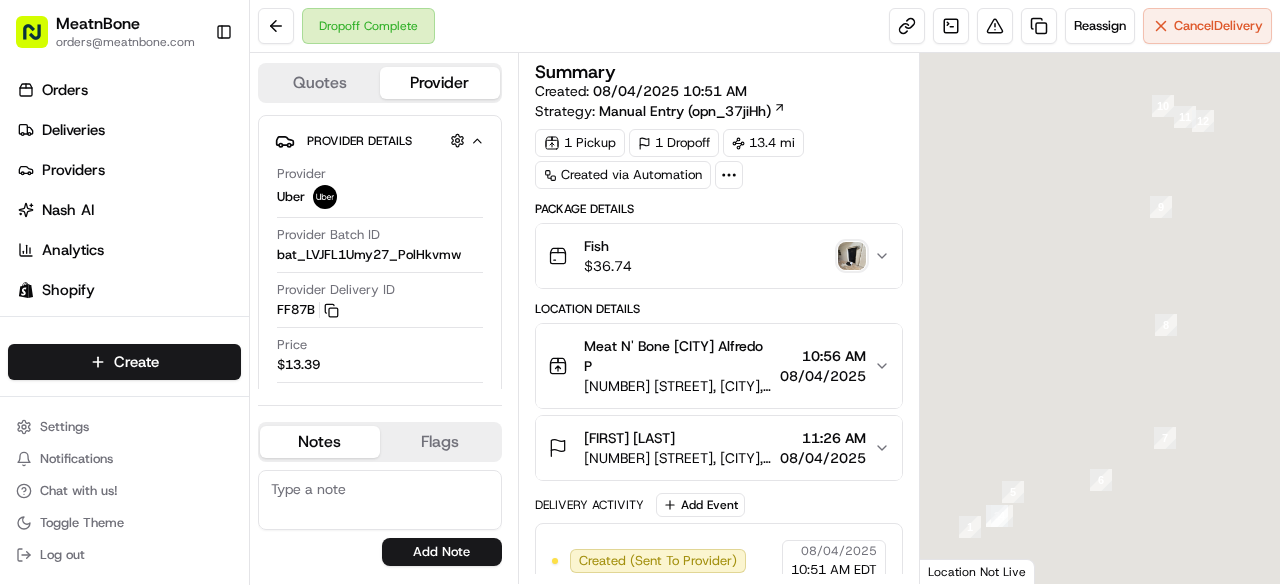 scroll, scrollTop: 0, scrollLeft: 0, axis: both 